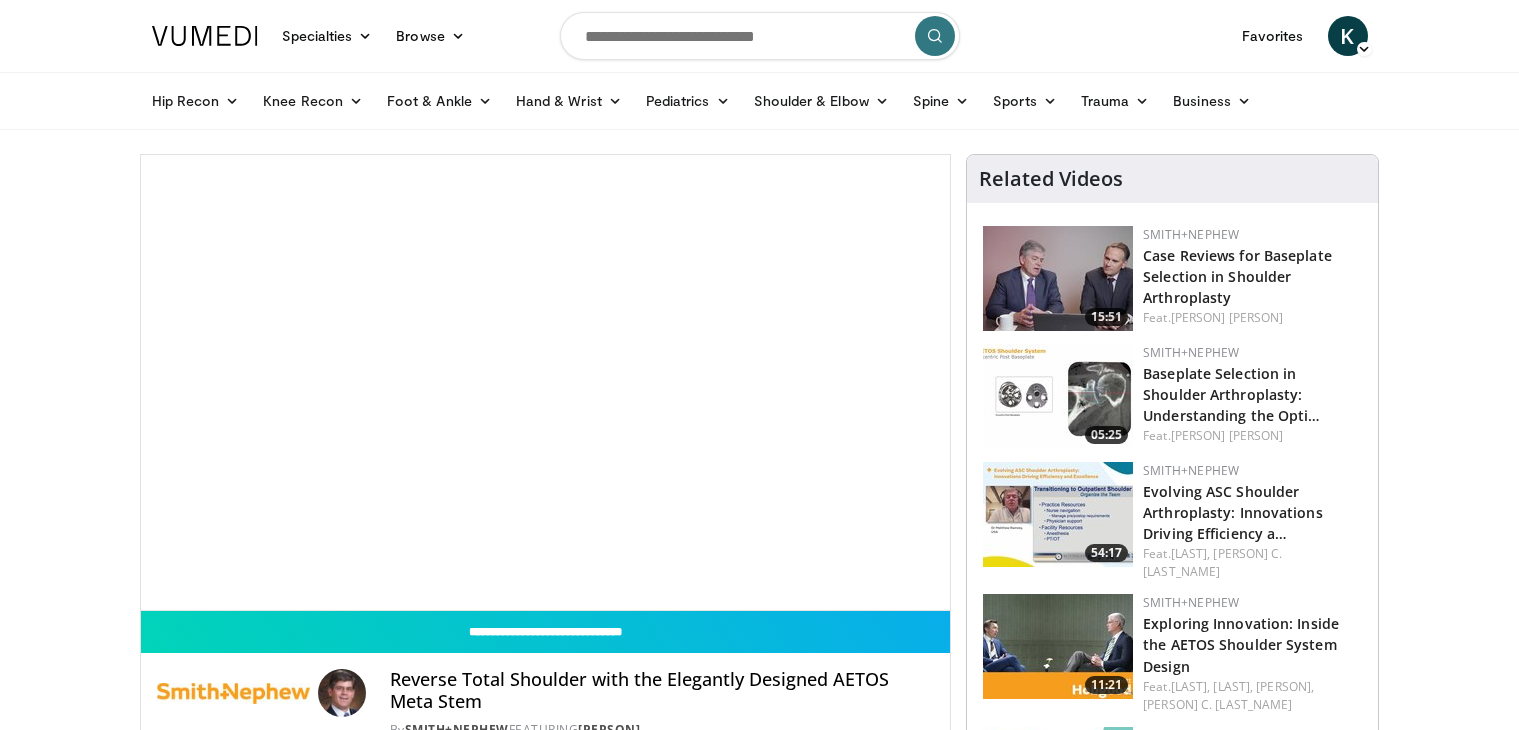 scroll, scrollTop: 0, scrollLeft: 0, axis: both 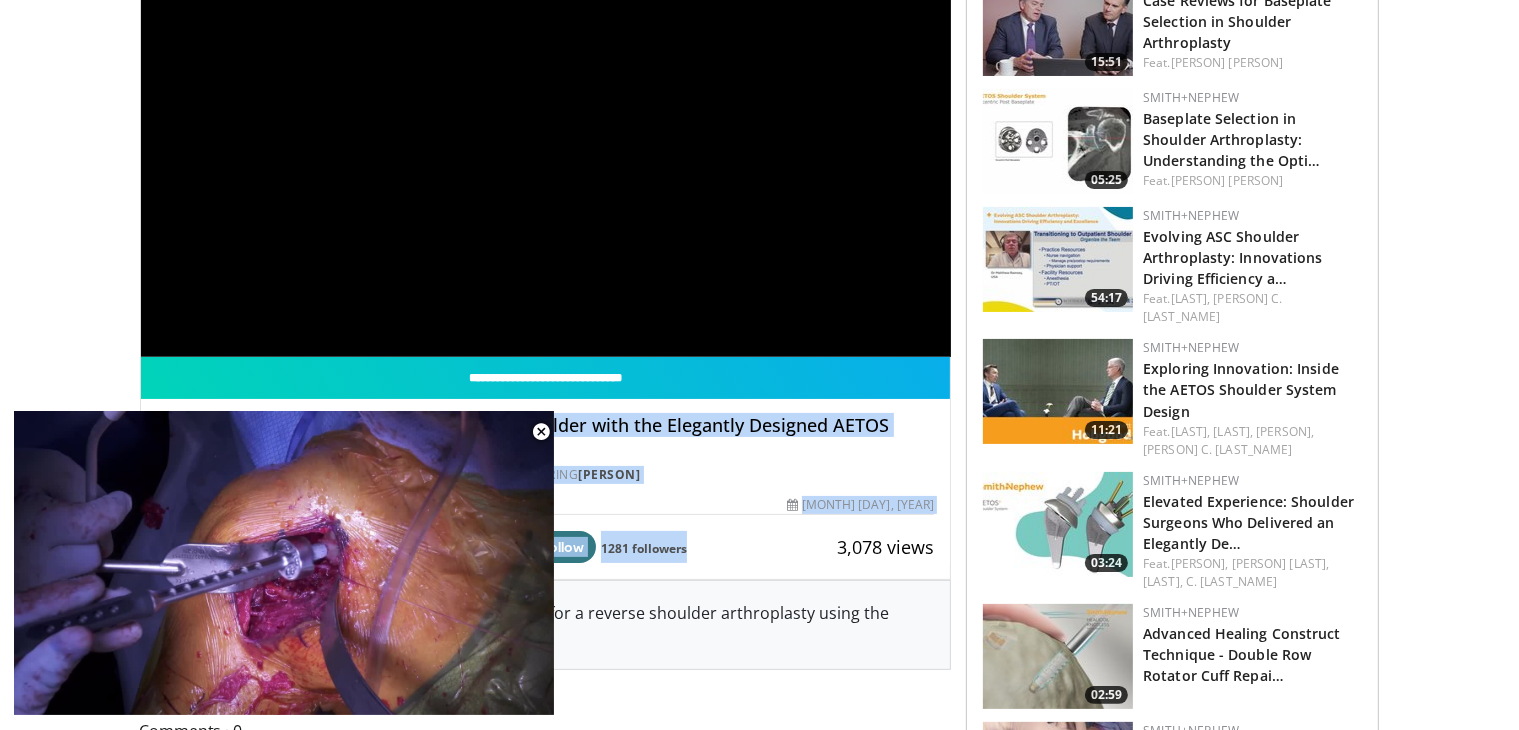drag, startPoint x: 477, startPoint y: 433, endPoint x: 815, endPoint y: 525, distance: 350.29703 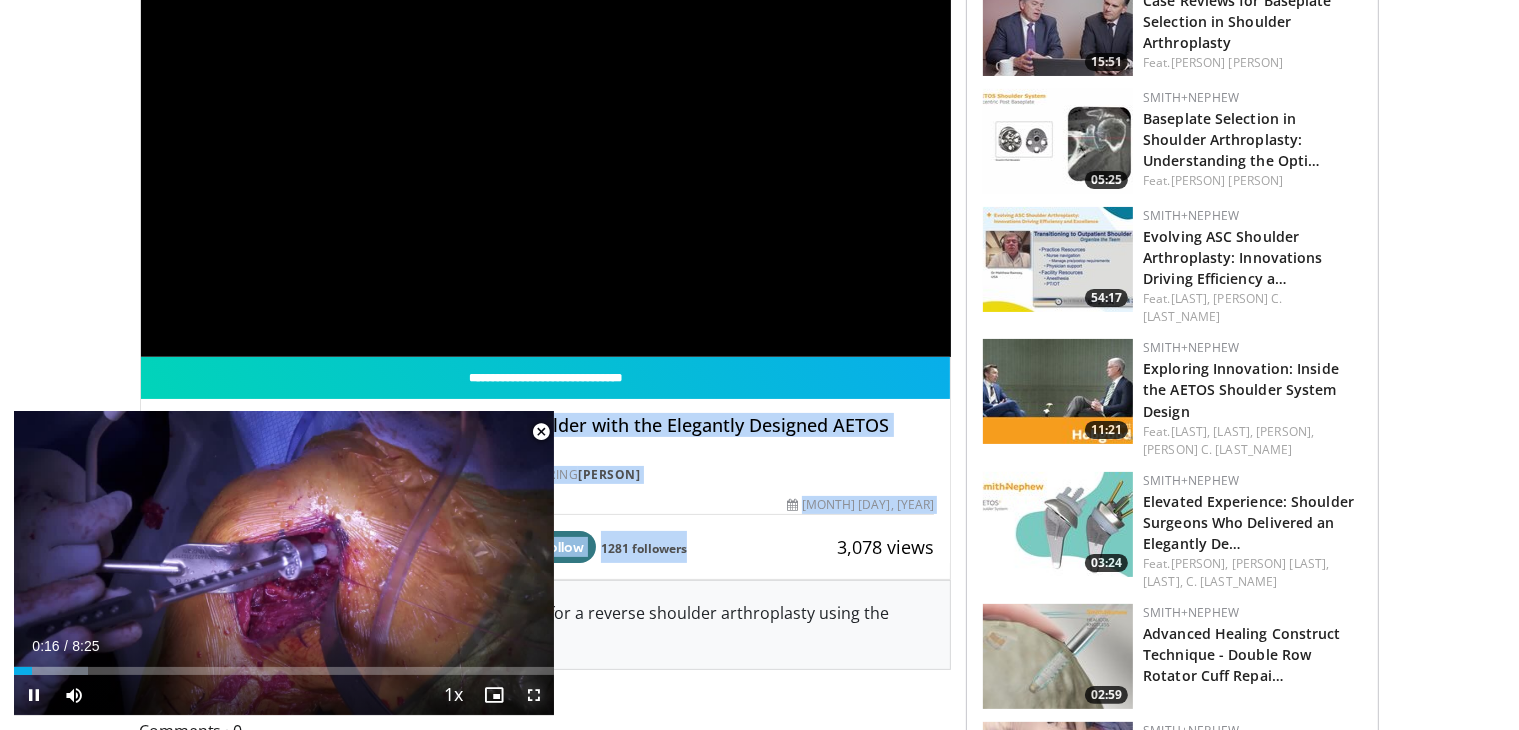 click at bounding box center [534, 695] 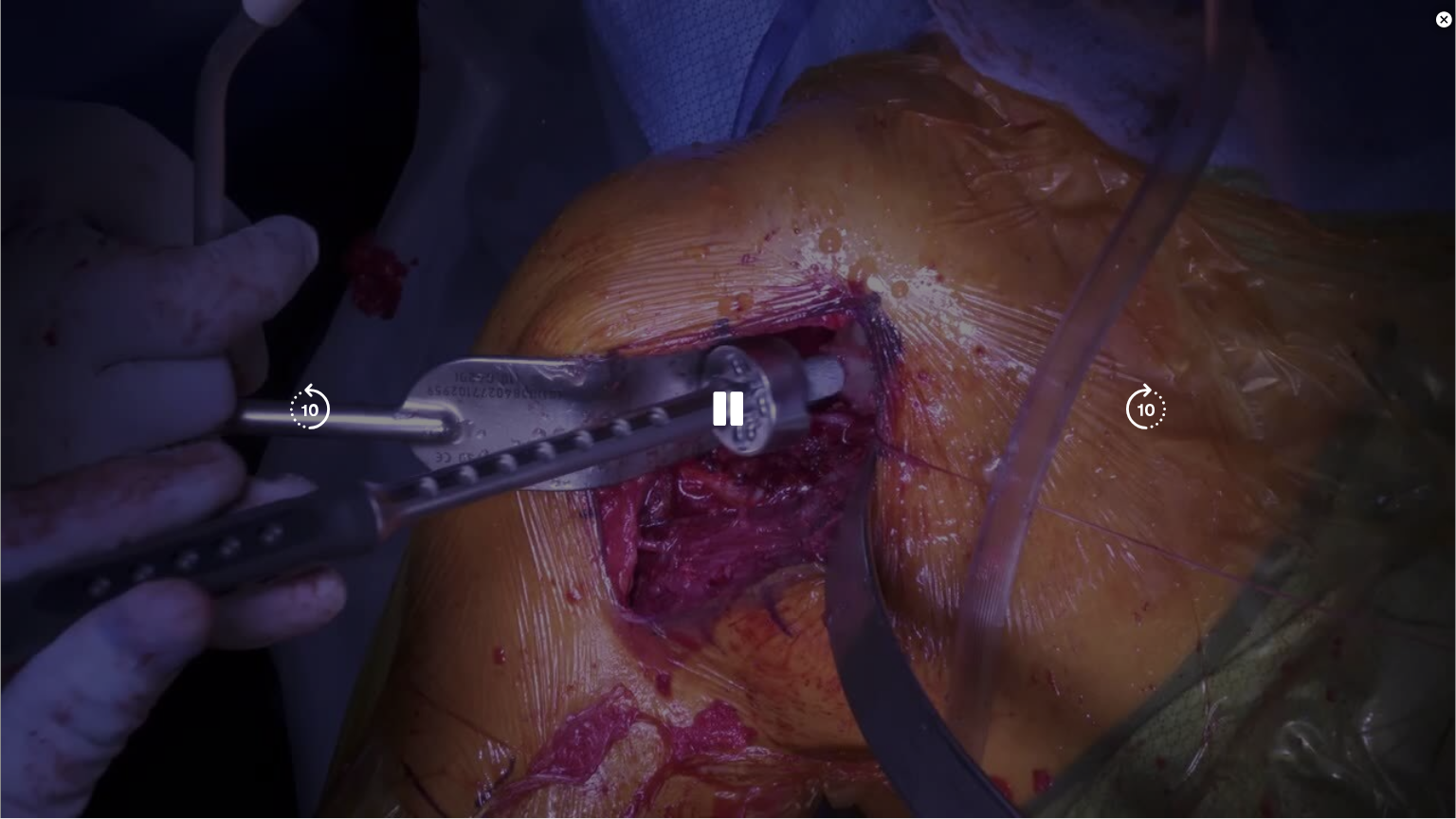 click on "10 seconds
Tap to unmute" at bounding box center [728, 409] 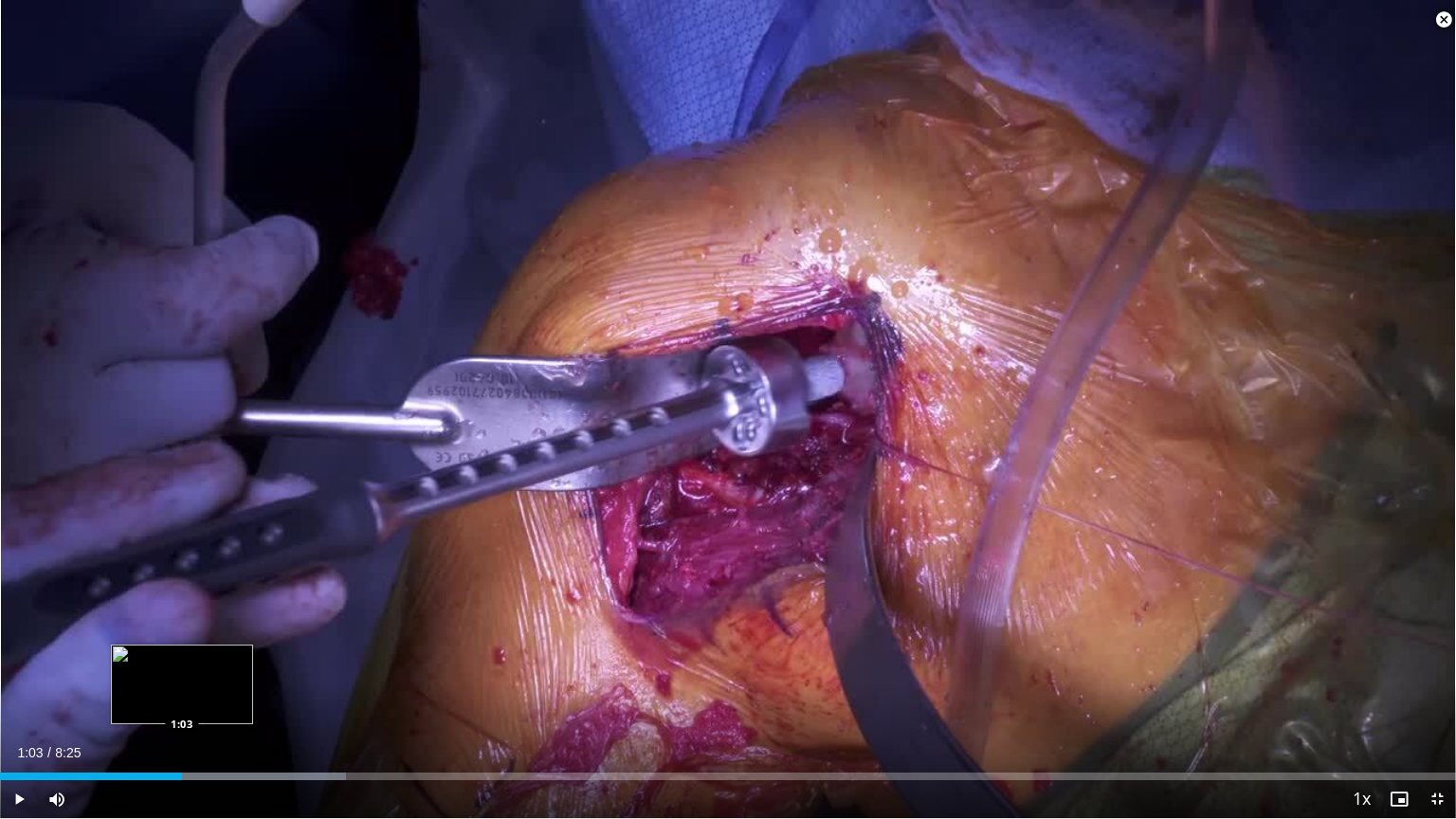 click on "Loaded :  23.75% 0:59 1:03" at bounding box center (728, 776) 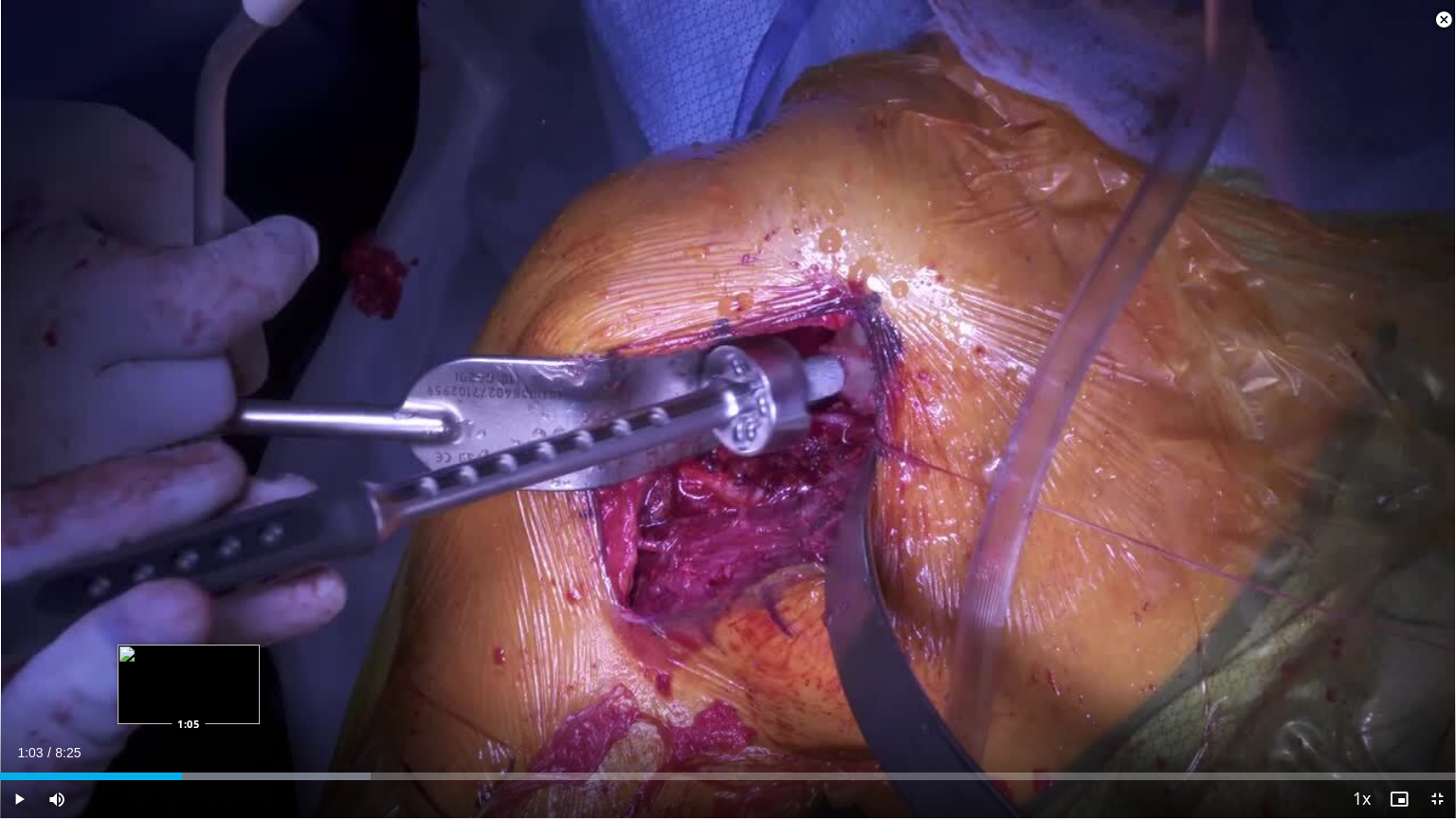 click on "Loaded :  25.48% 1:03 1:05" at bounding box center [728, 776] 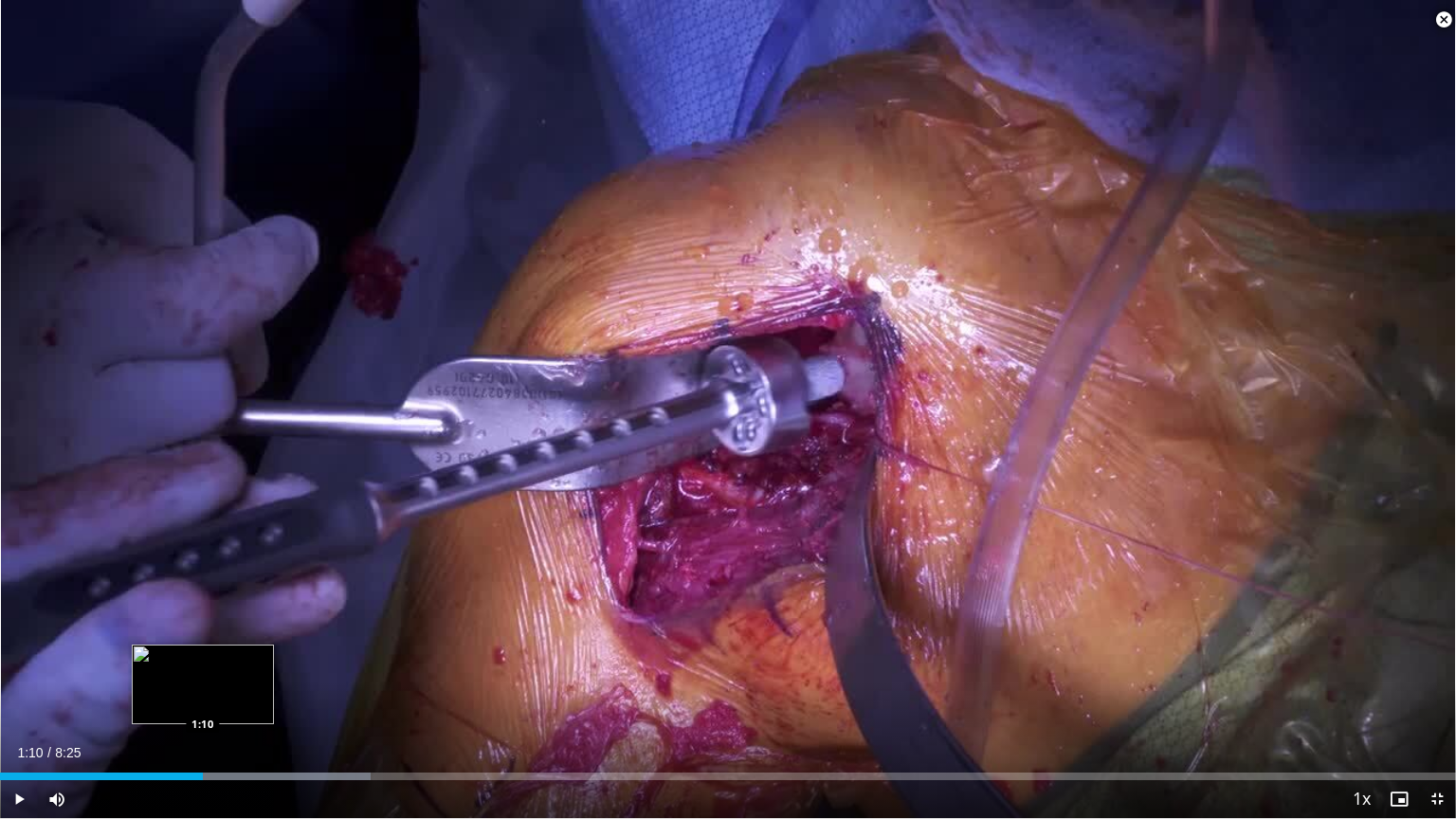 click on "Loaded :  25.48% 1:10 1:10" at bounding box center (728, 776) 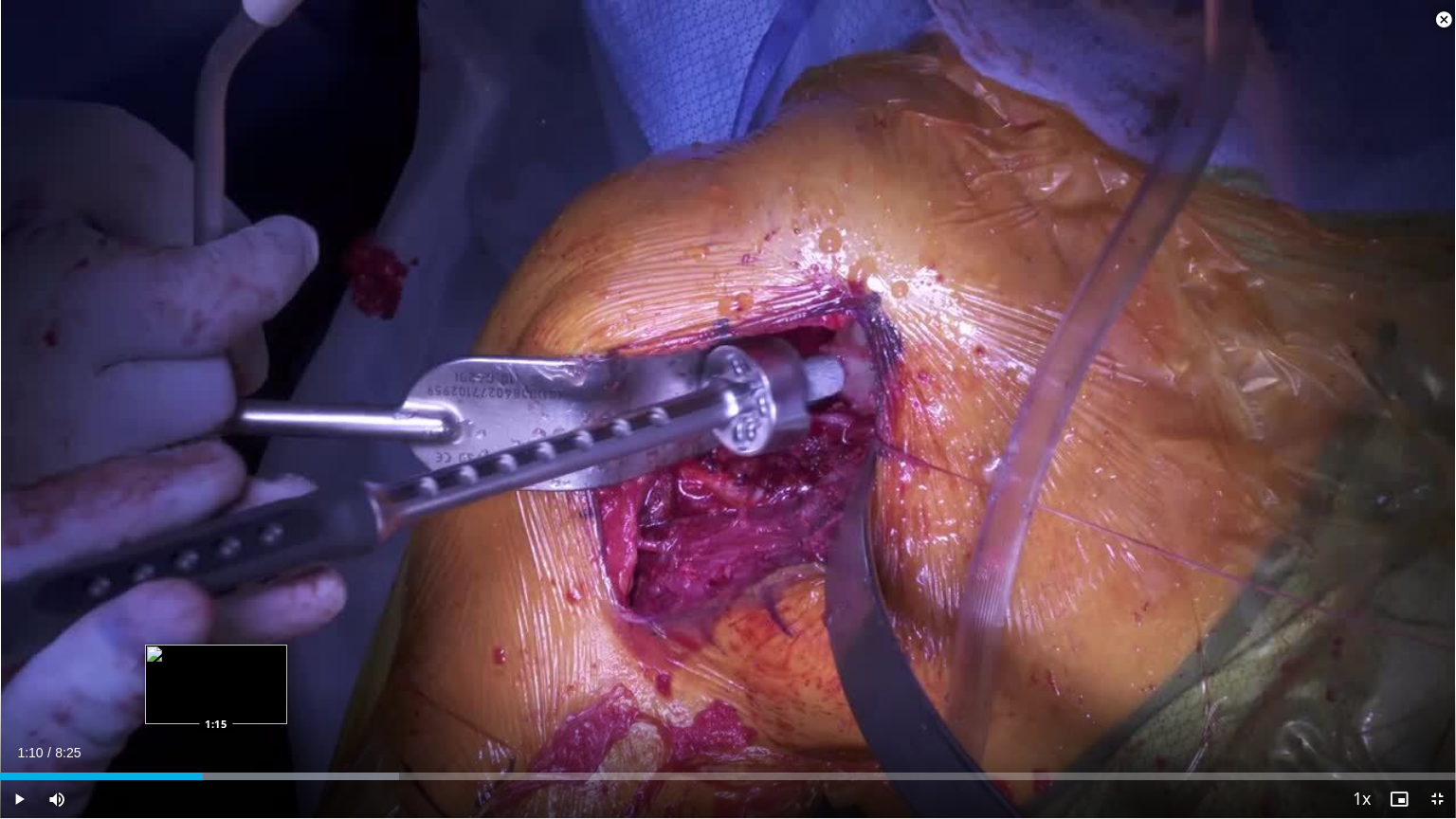 click at bounding box center [261, 776] 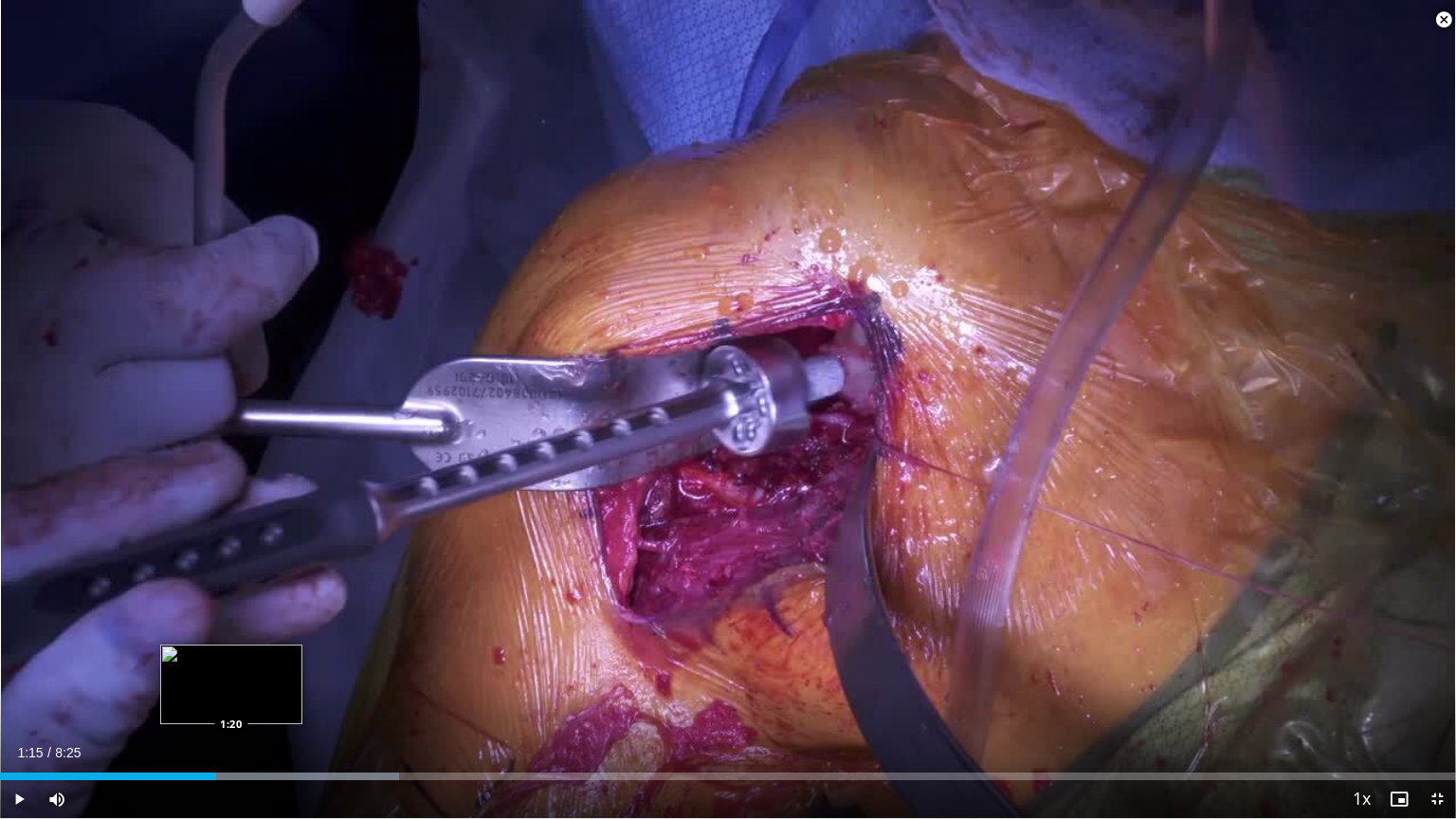 click on "Loaded :  27.44% 1:15 1:20" at bounding box center (728, 776) 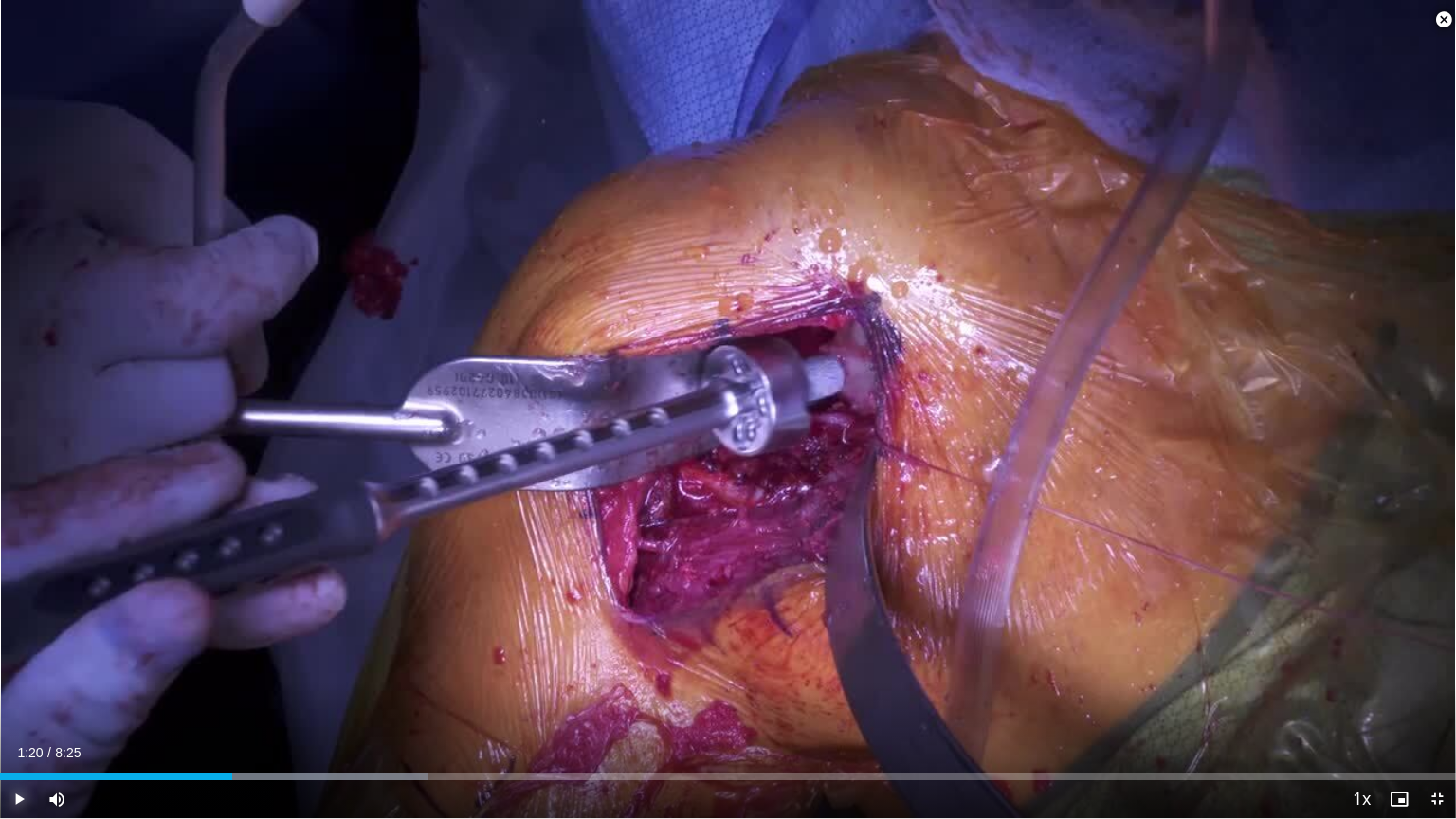 click at bounding box center [19, 799] 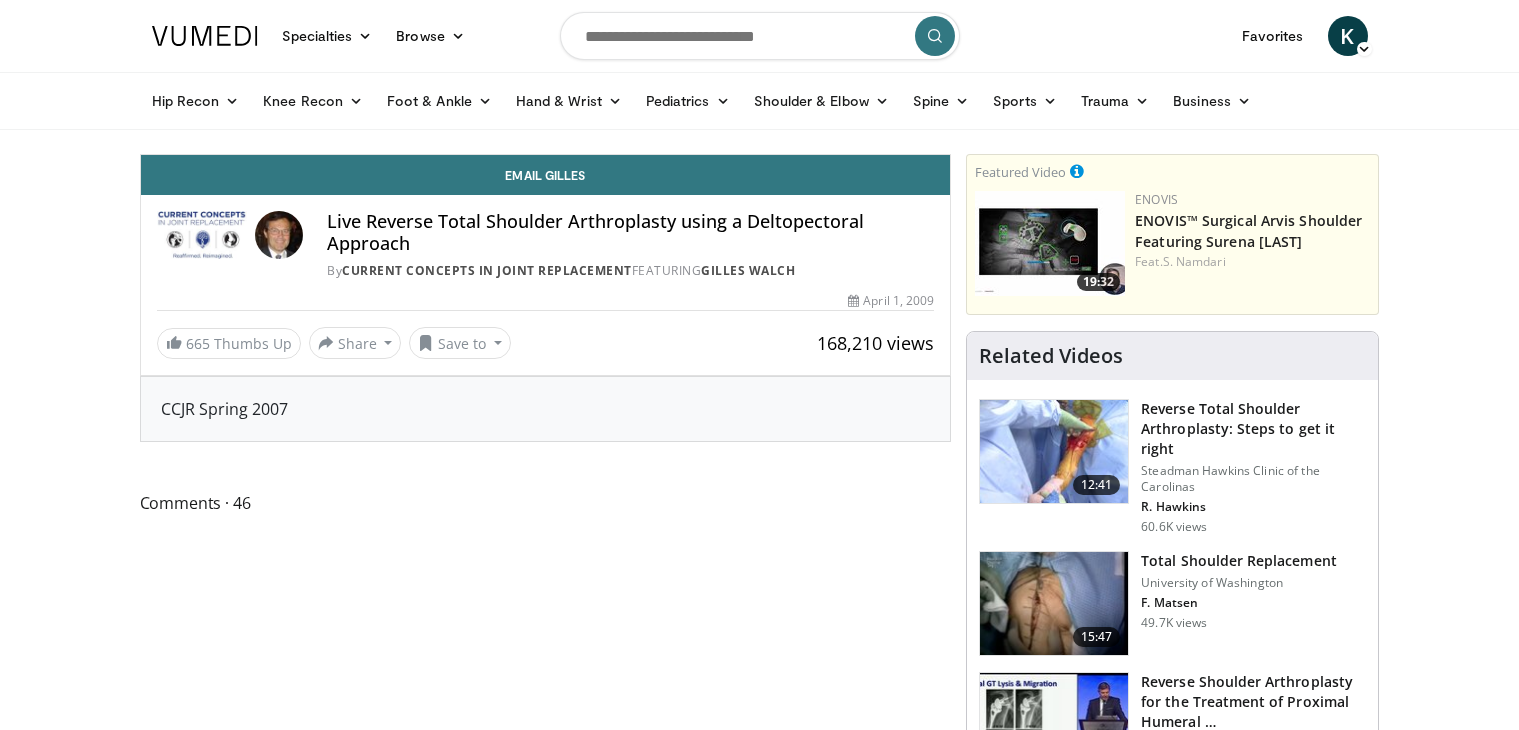 scroll, scrollTop: 0, scrollLeft: 0, axis: both 